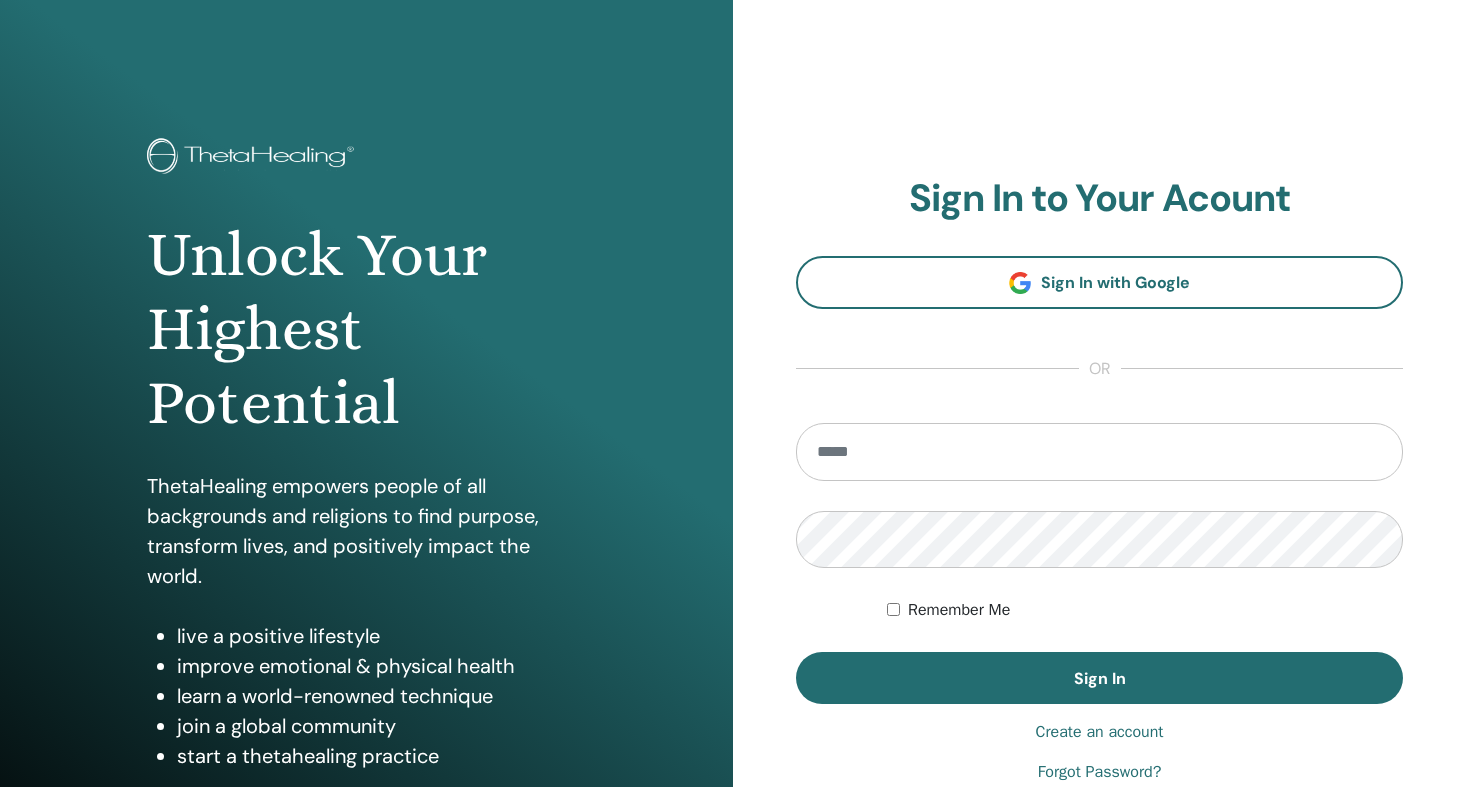 scroll, scrollTop: 0, scrollLeft: 0, axis: both 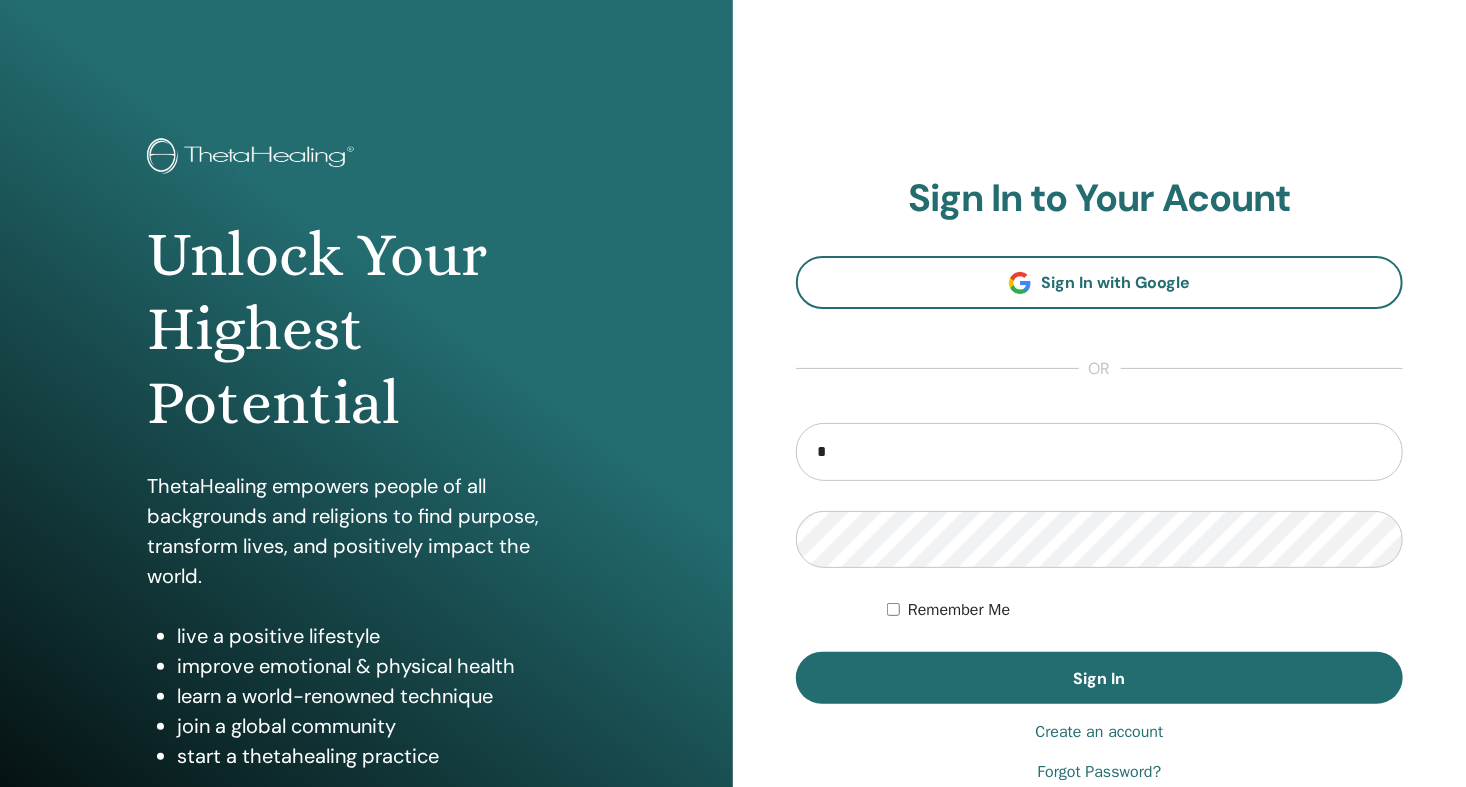 type on "**********" 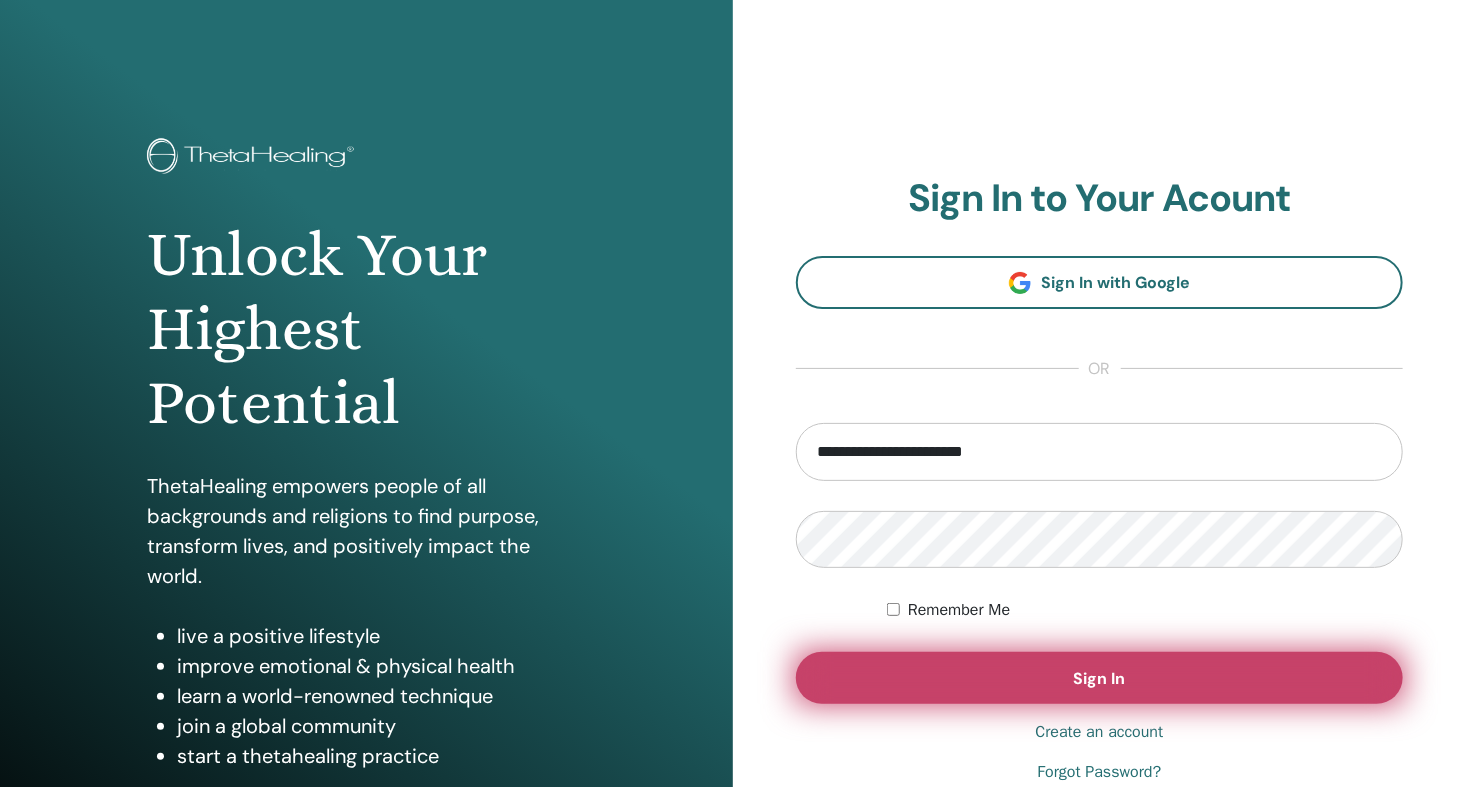 click on "Sign In" at bounding box center [1099, 678] 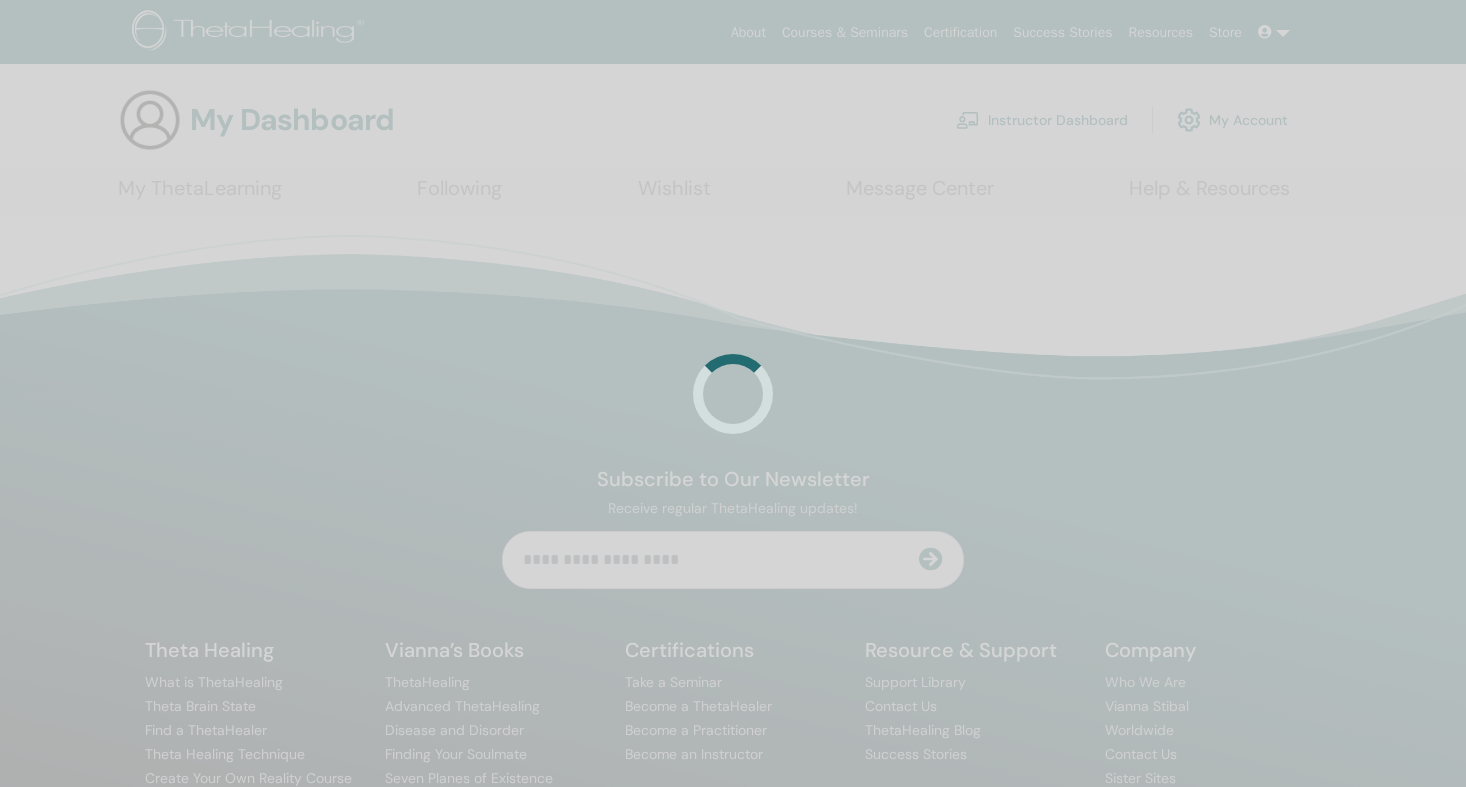 scroll, scrollTop: 0, scrollLeft: 0, axis: both 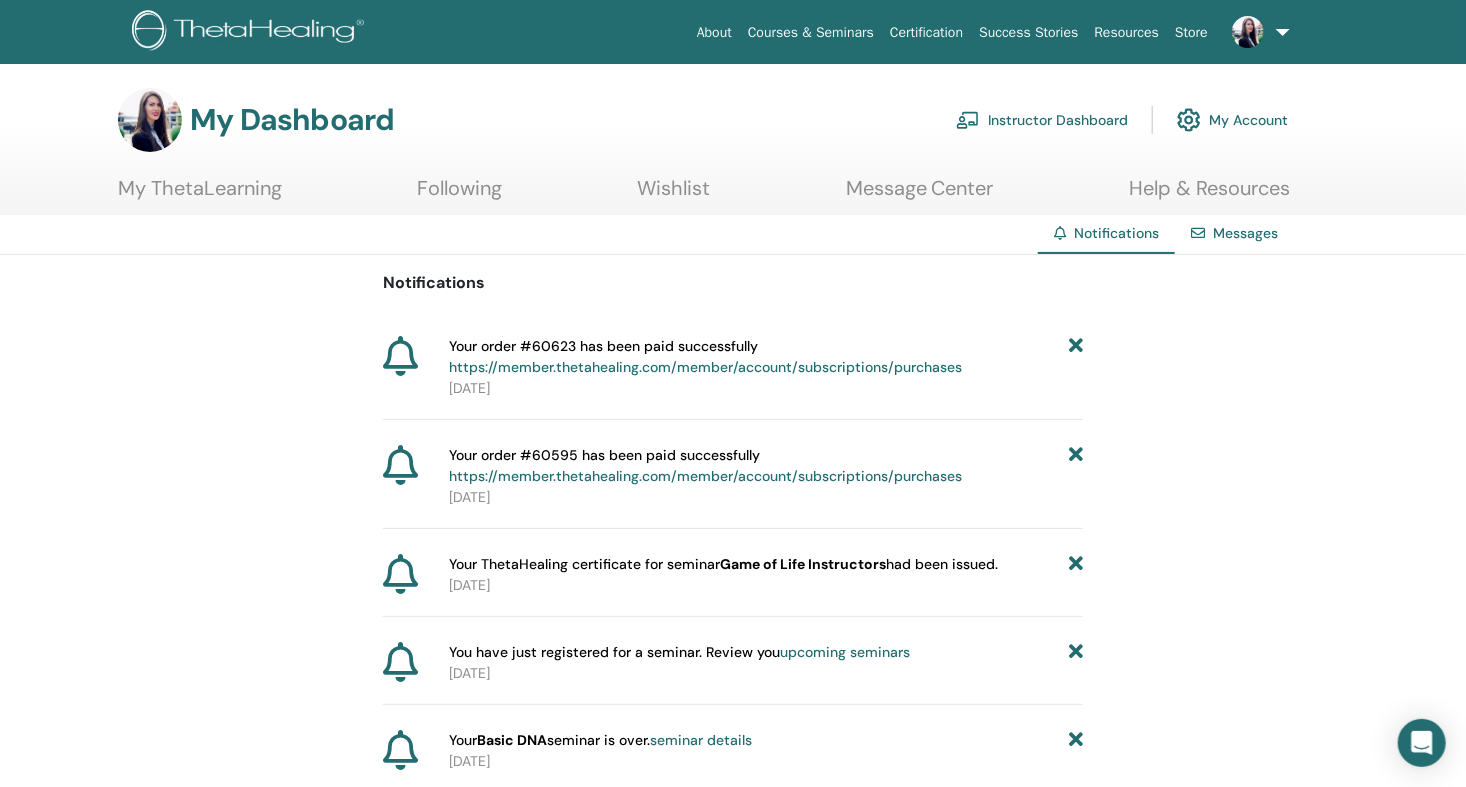 click on "Instructor Dashboard" at bounding box center (1042, 120) 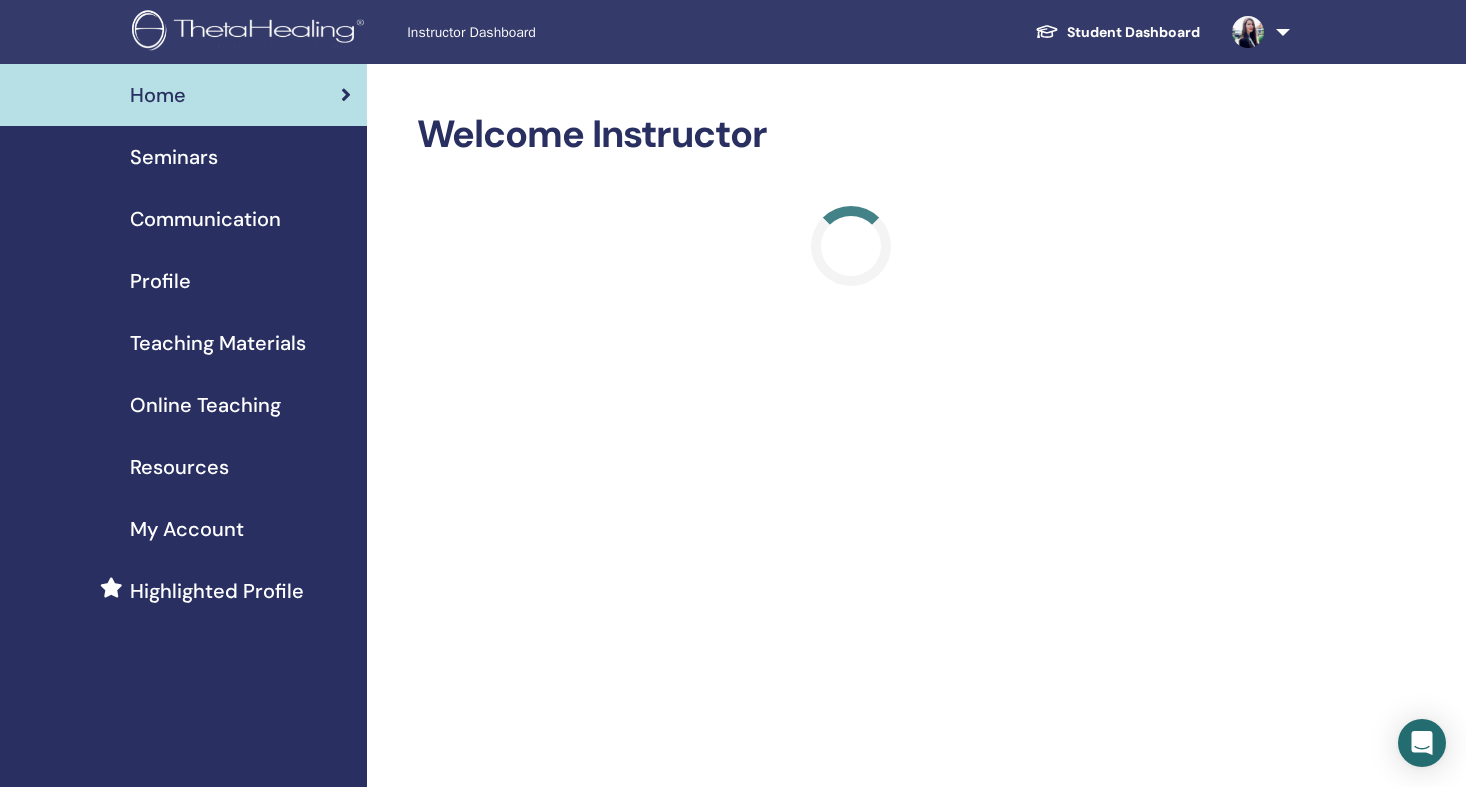 scroll, scrollTop: 0, scrollLeft: 0, axis: both 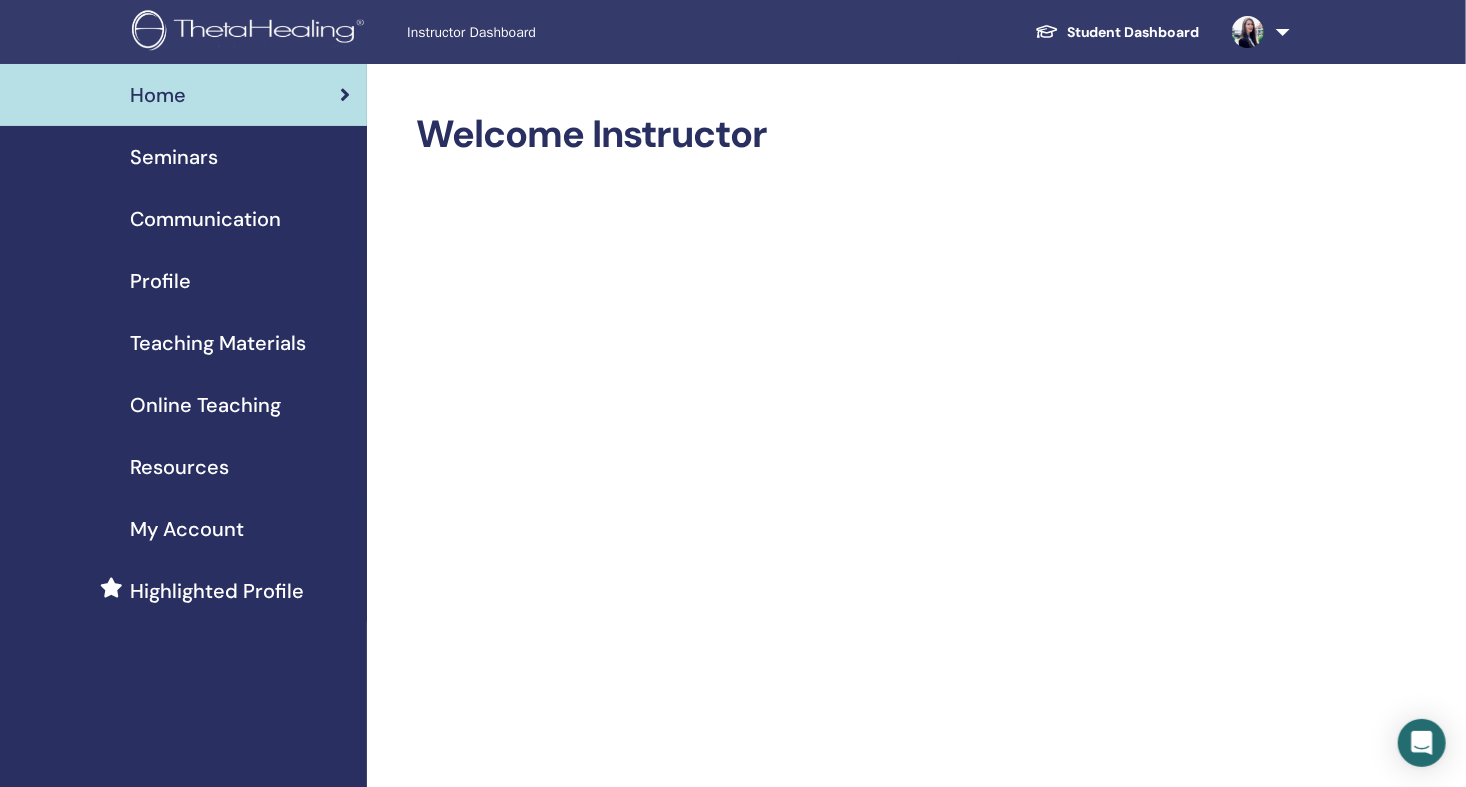 click on "Seminars" at bounding box center (174, 157) 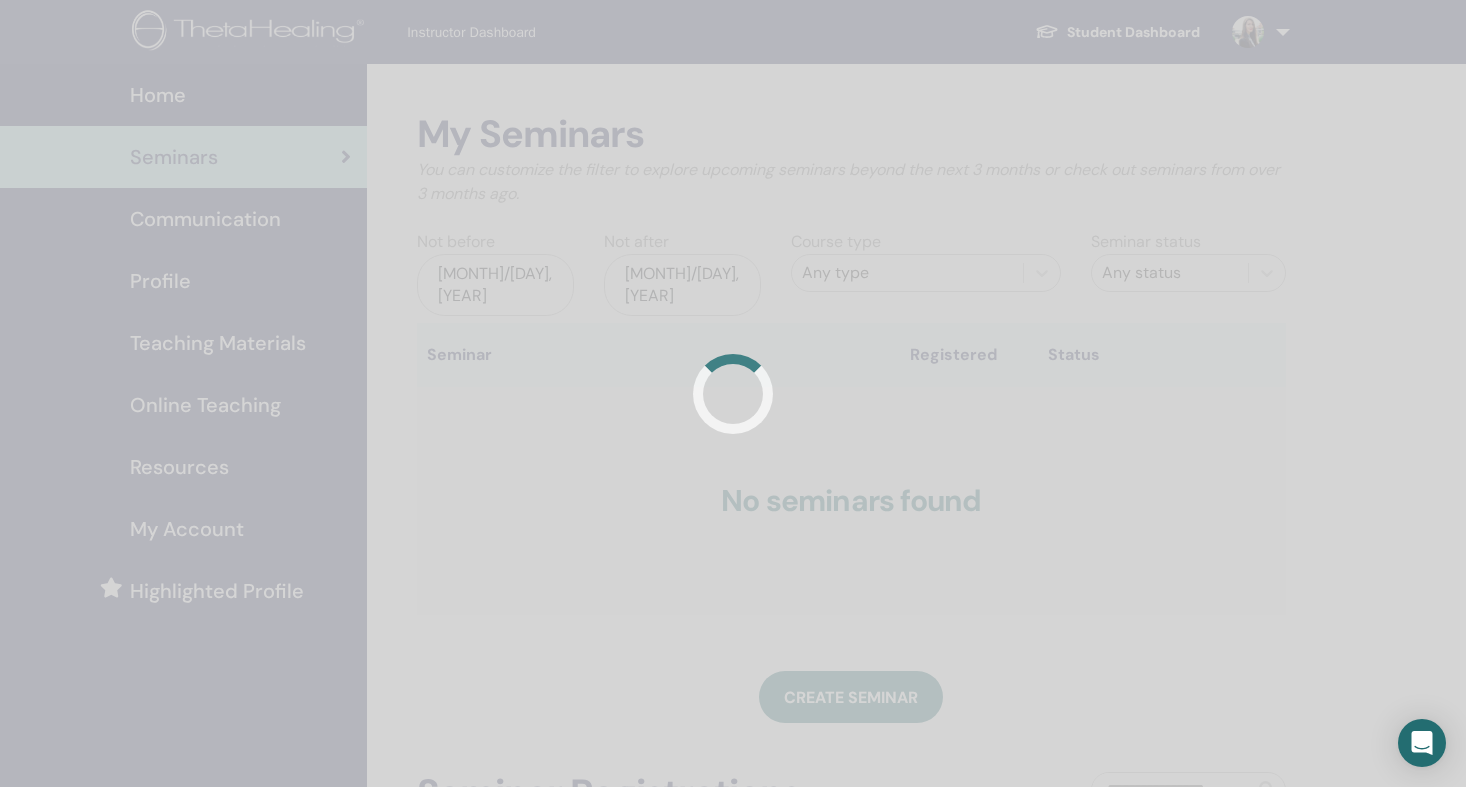scroll, scrollTop: 0, scrollLeft: 0, axis: both 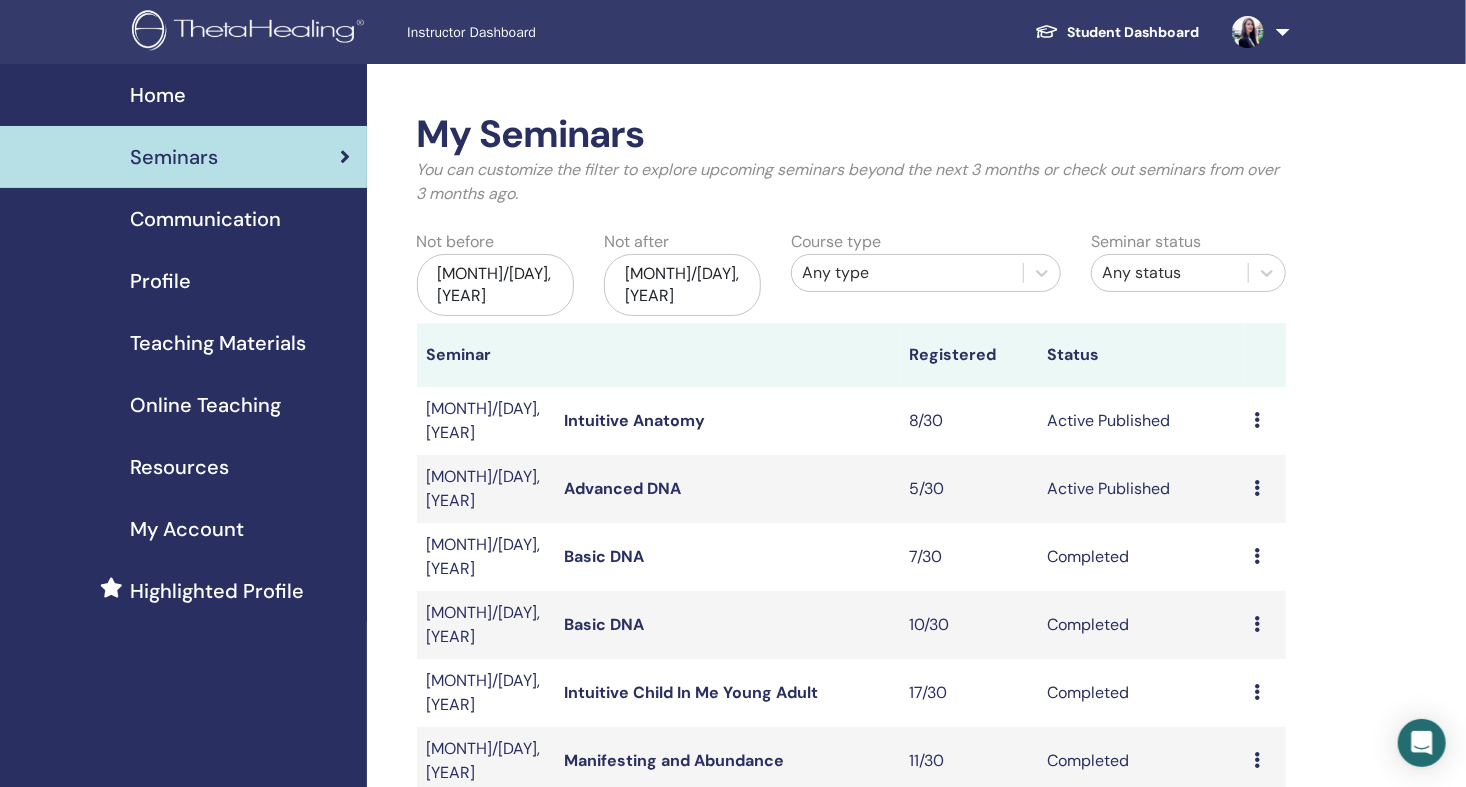click on "Teaching Materials" at bounding box center (218, 343) 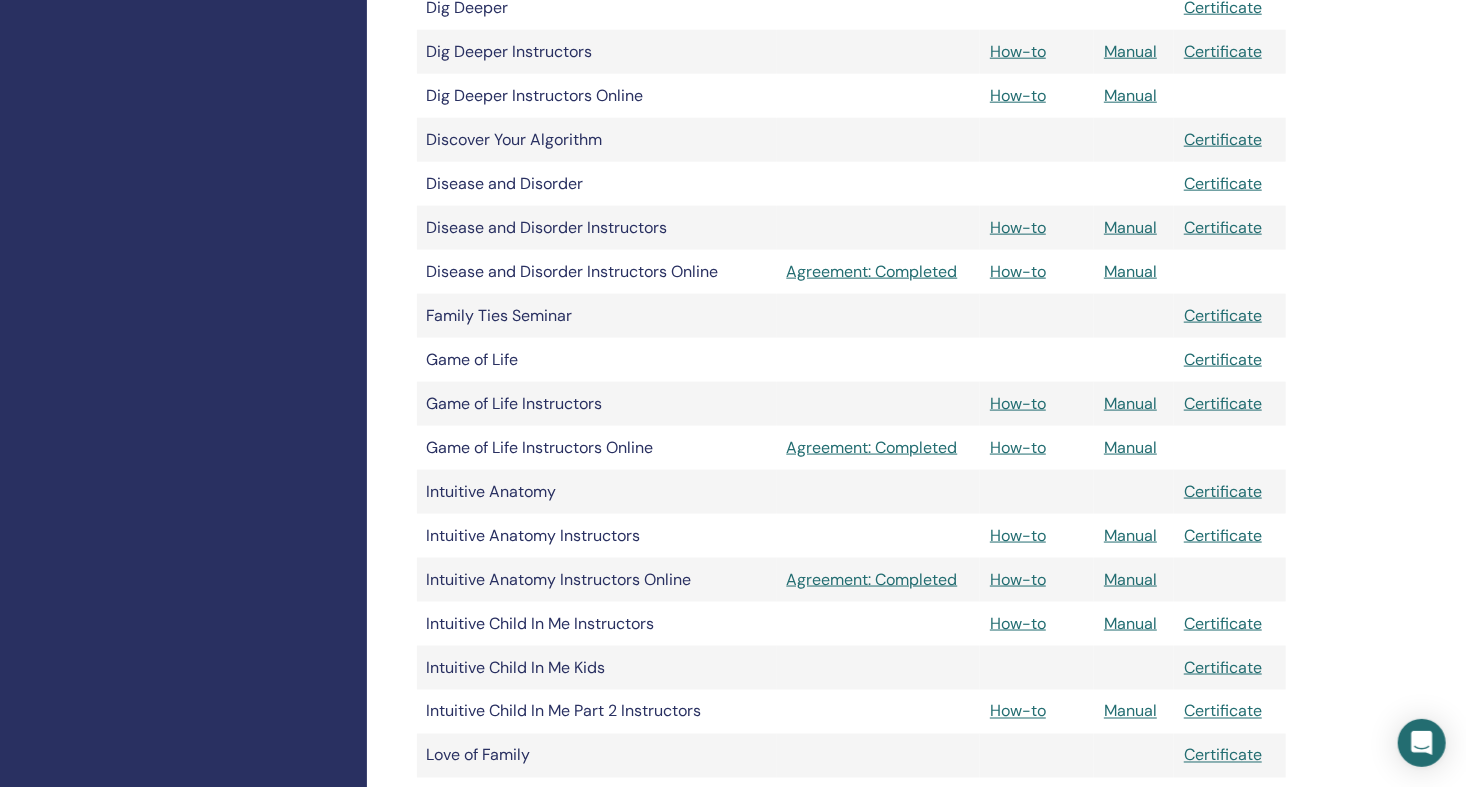 scroll, scrollTop: 1166, scrollLeft: 0, axis: vertical 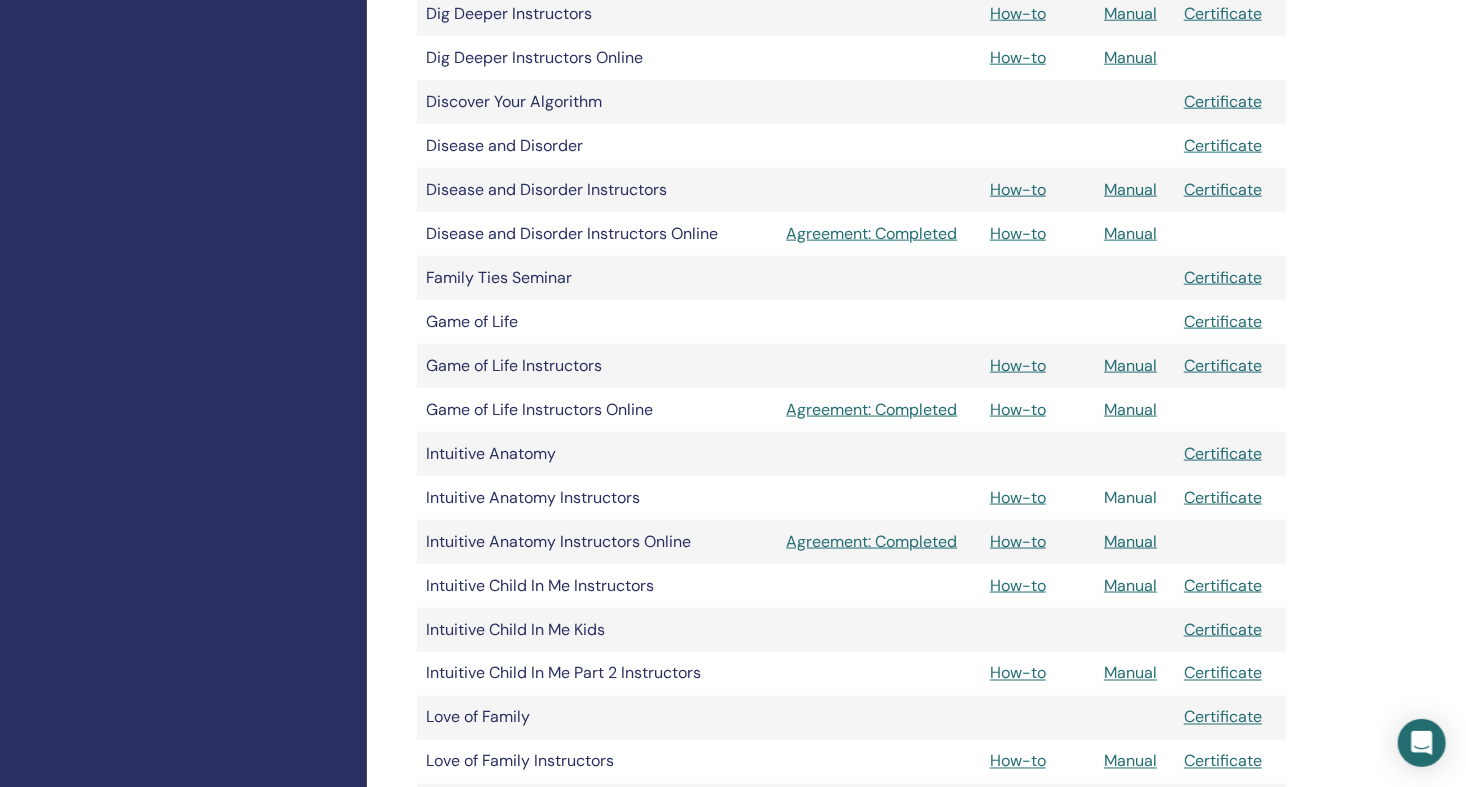 click on "Manual" at bounding box center (1130, 497) 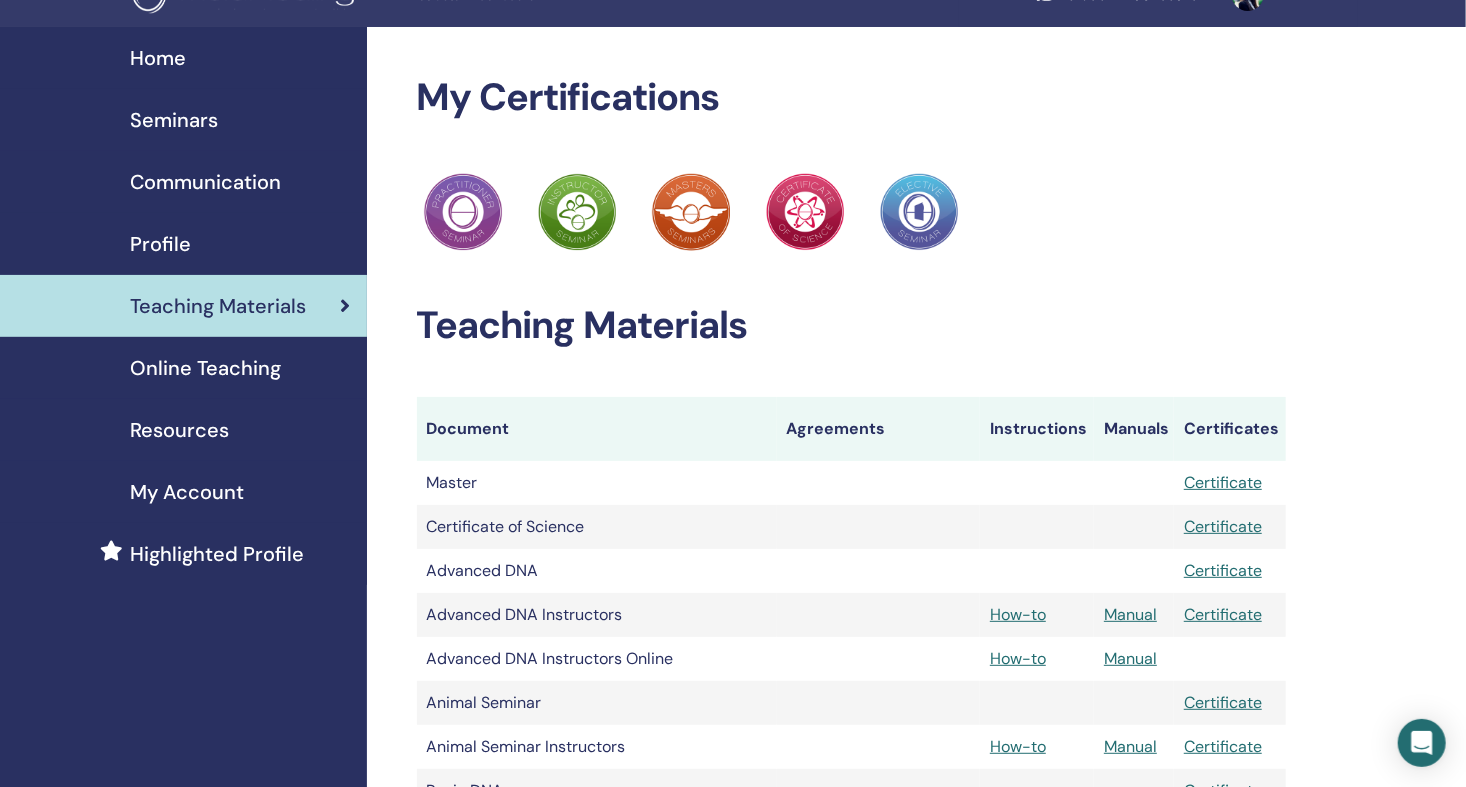 scroll, scrollTop: 0, scrollLeft: 0, axis: both 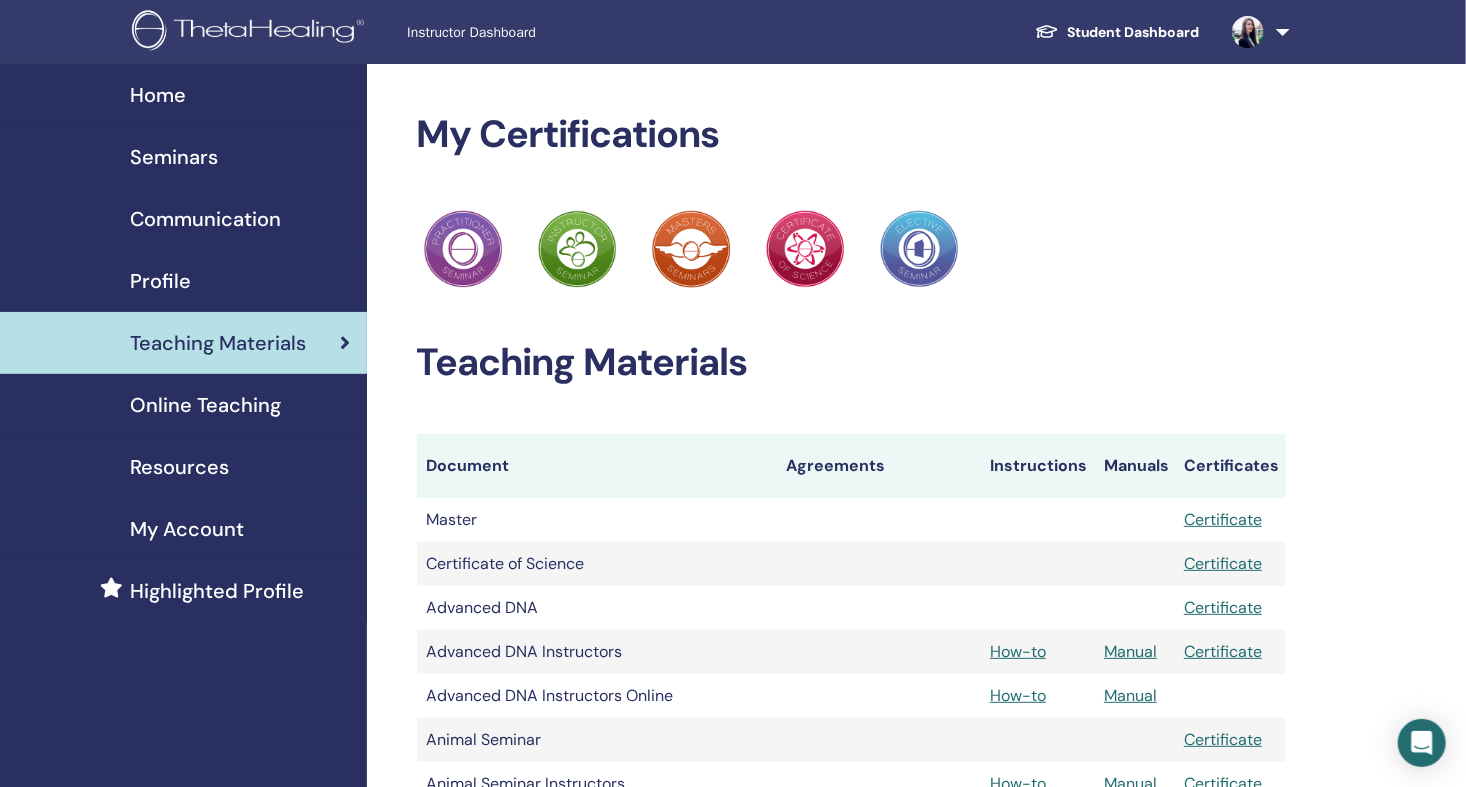 click on "Profile" at bounding box center [160, 281] 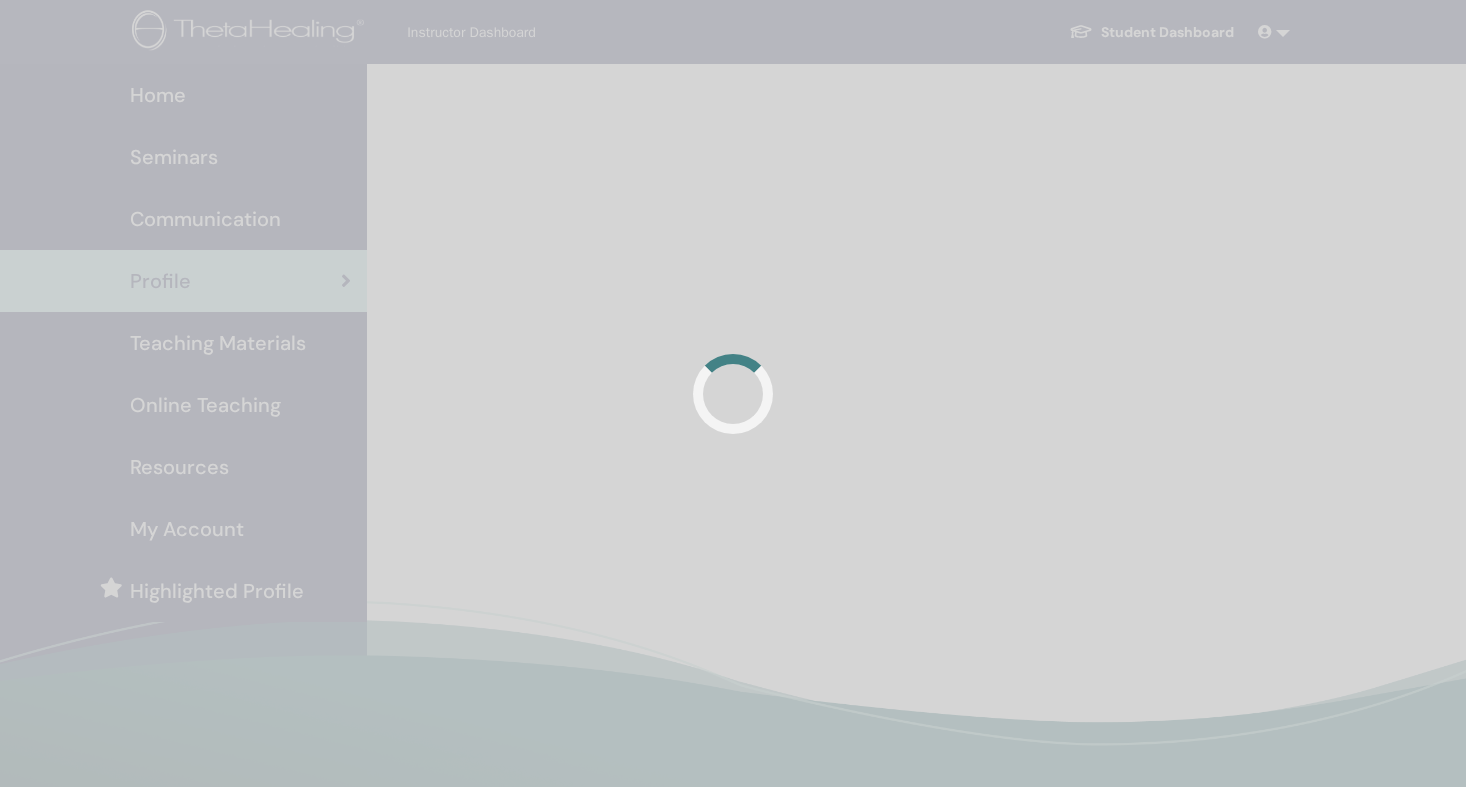 scroll, scrollTop: 0, scrollLeft: 0, axis: both 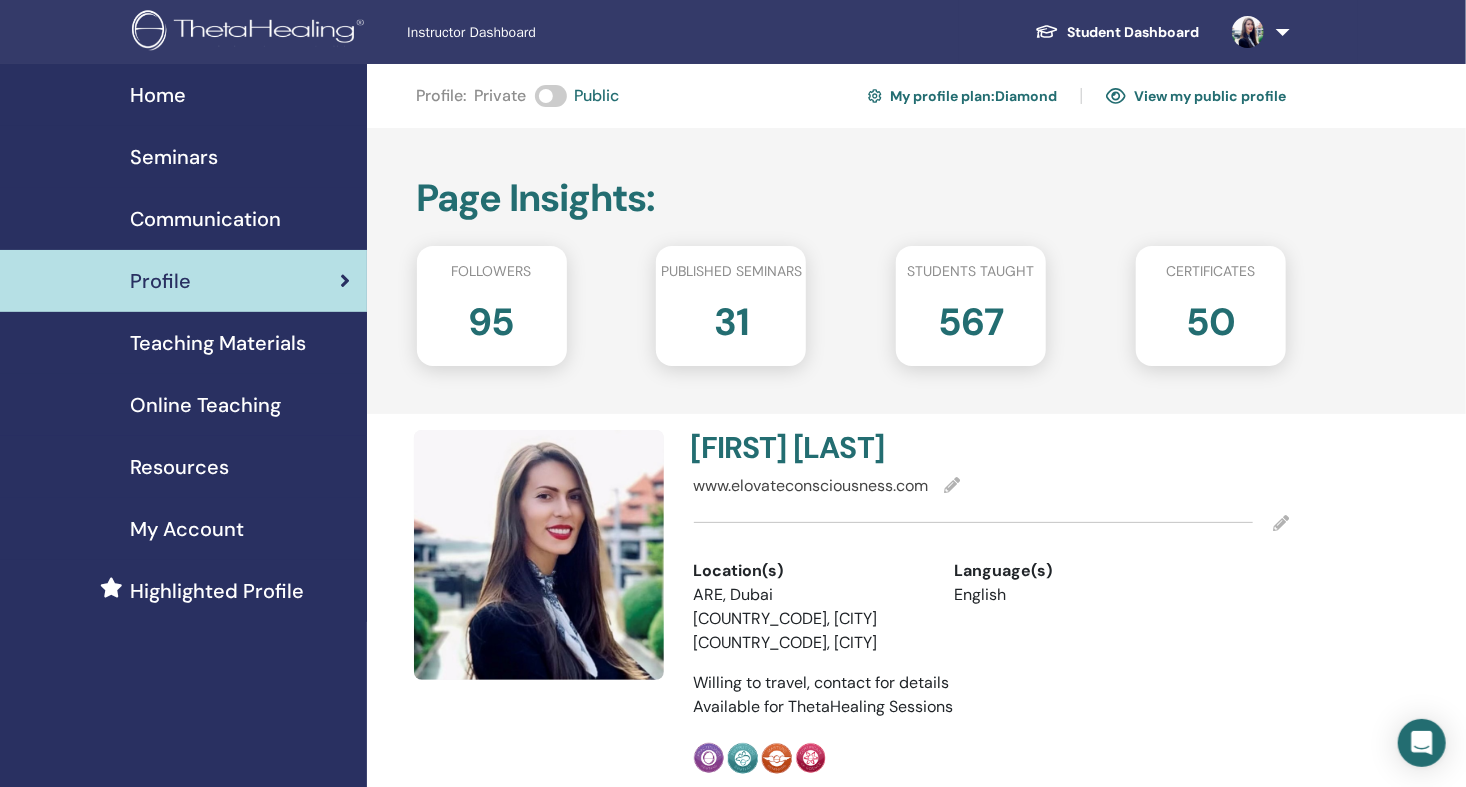click at bounding box center [1248, 32] 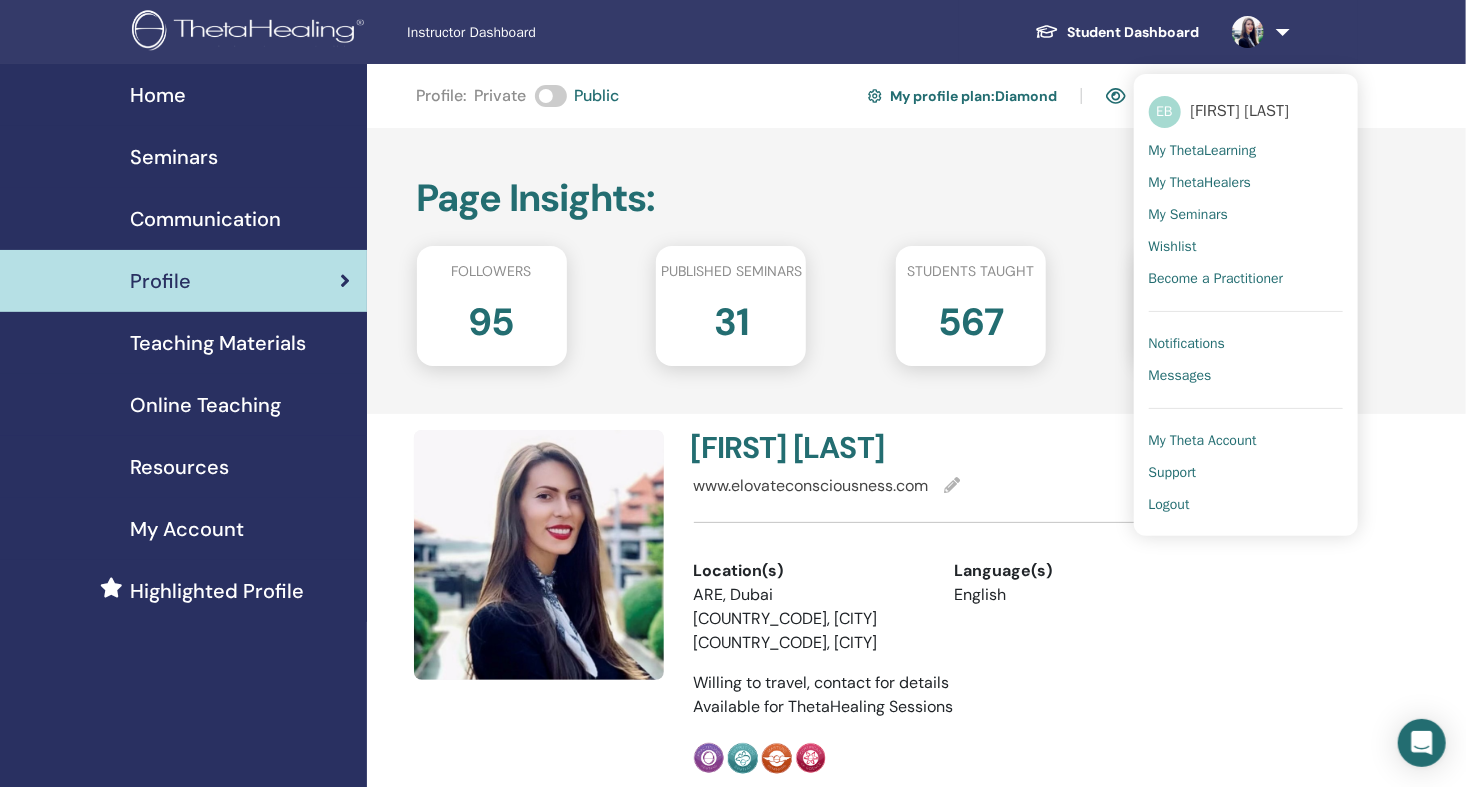 click on "Logout" at bounding box center [1169, 505] 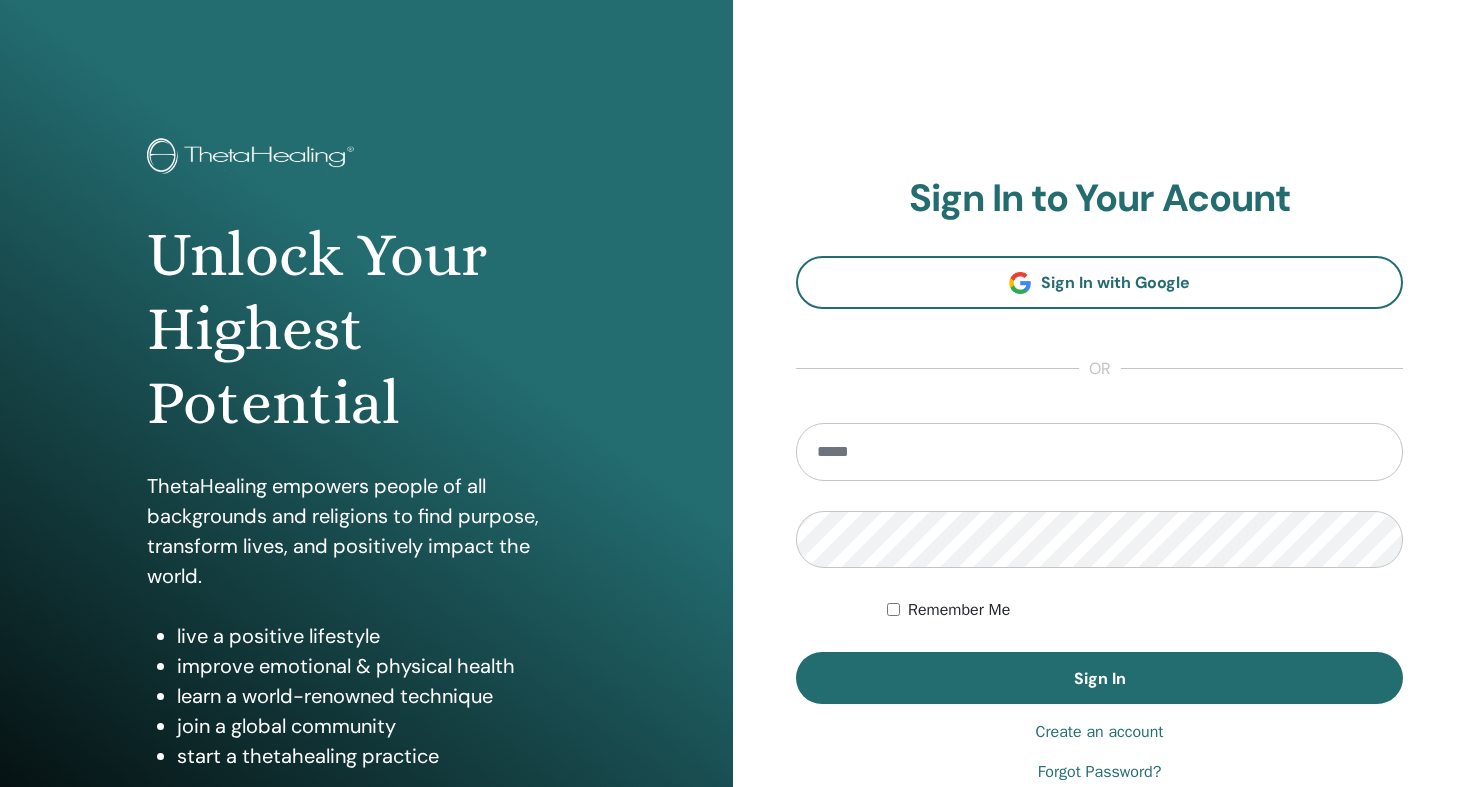 scroll, scrollTop: 0, scrollLeft: 0, axis: both 